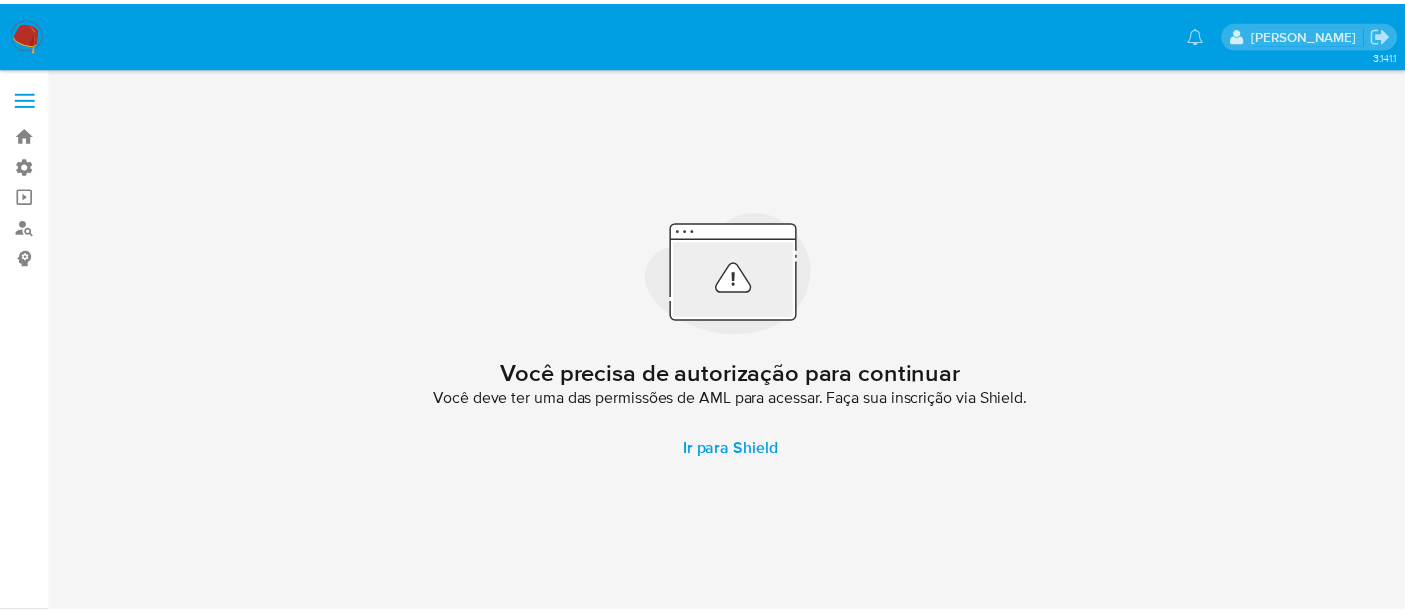 scroll, scrollTop: 0, scrollLeft: 0, axis: both 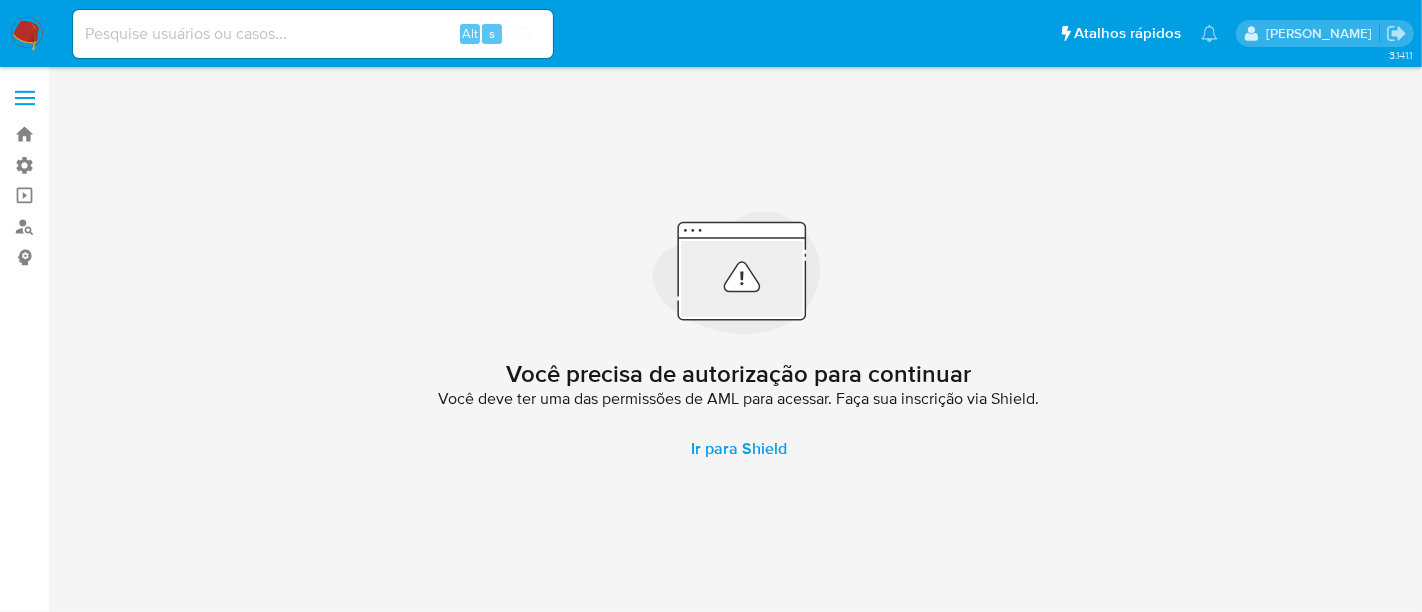 click at bounding box center (313, 34) 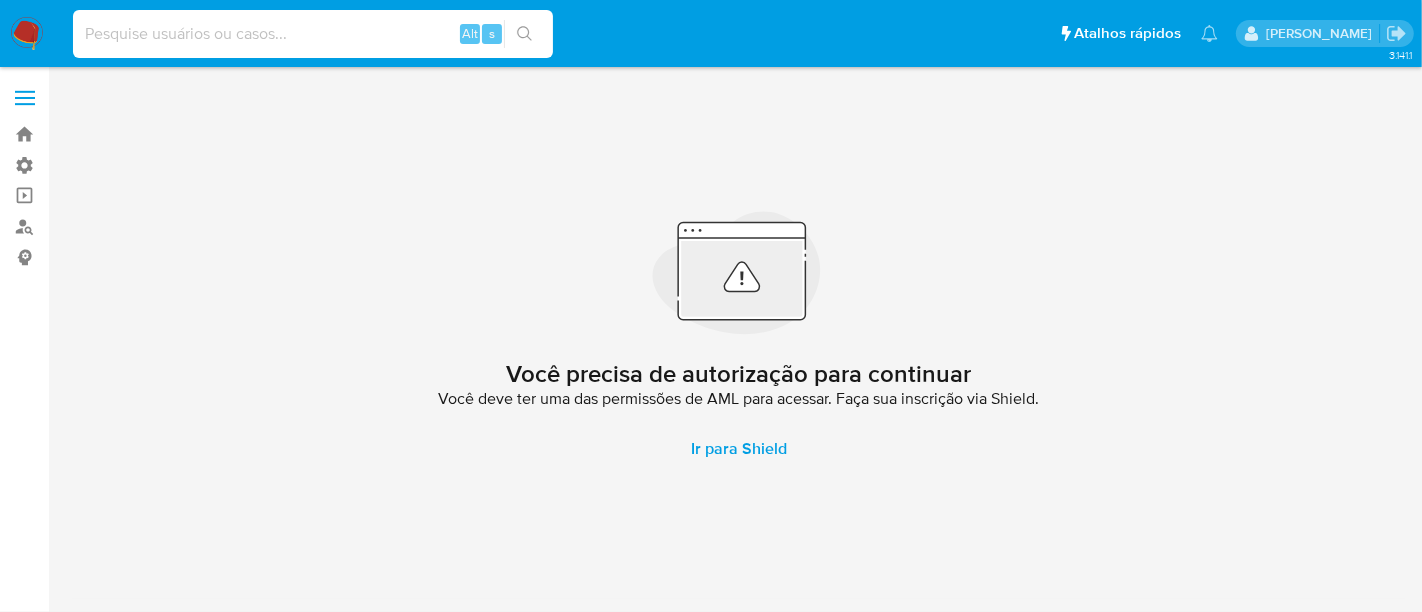 paste on "334254472" 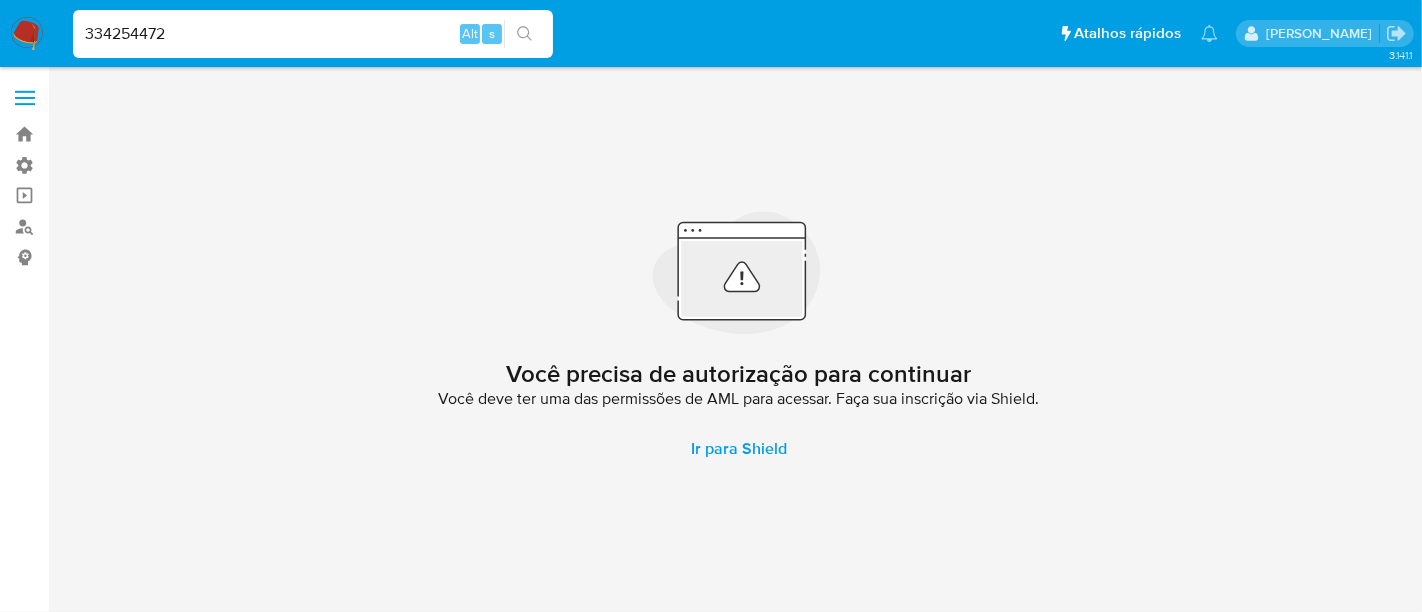 type on "334254472" 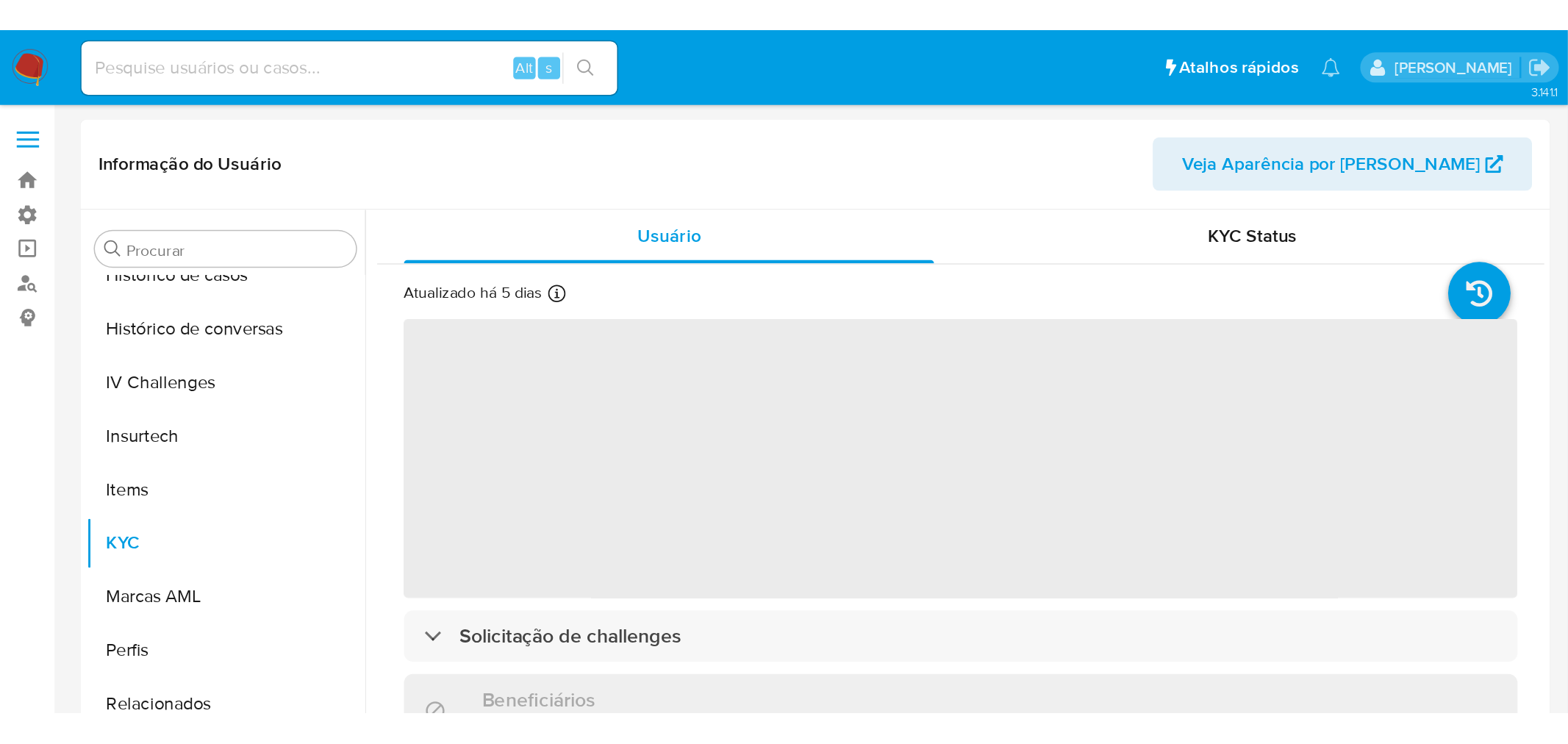 scroll, scrollTop: 515, scrollLeft: 0, axis: vertical 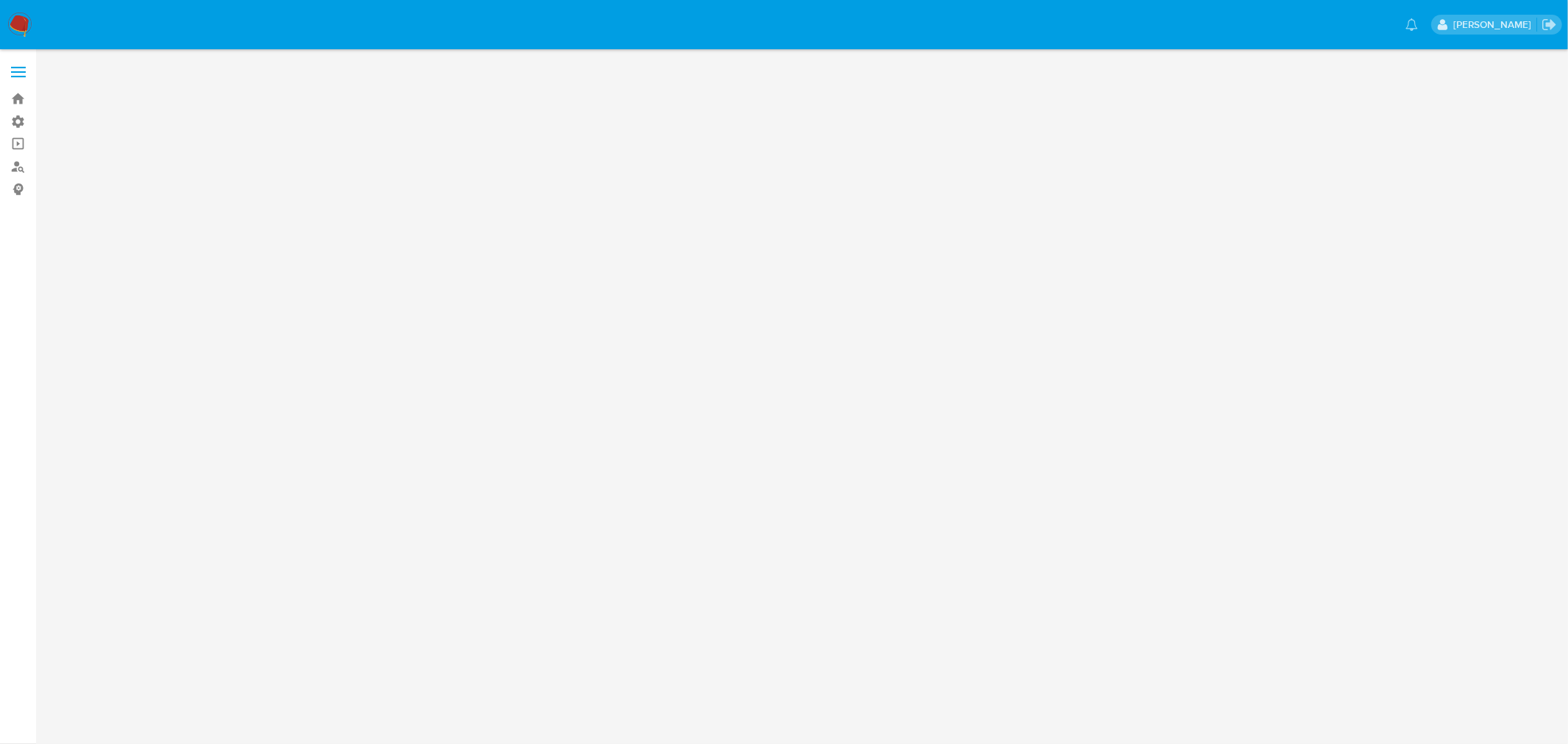 click at bounding box center [18, 72] 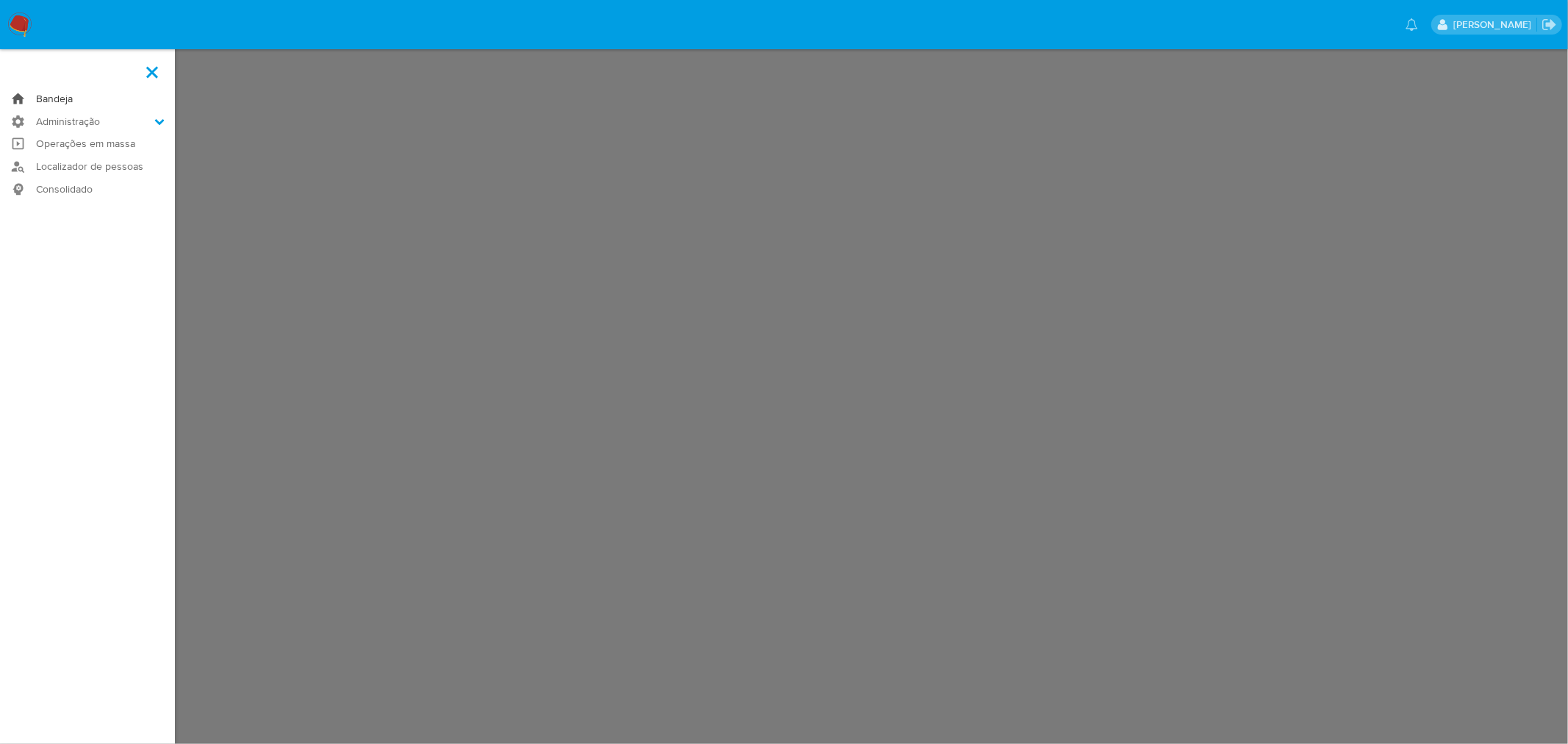 click on "Bandeja" at bounding box center (87, 99) 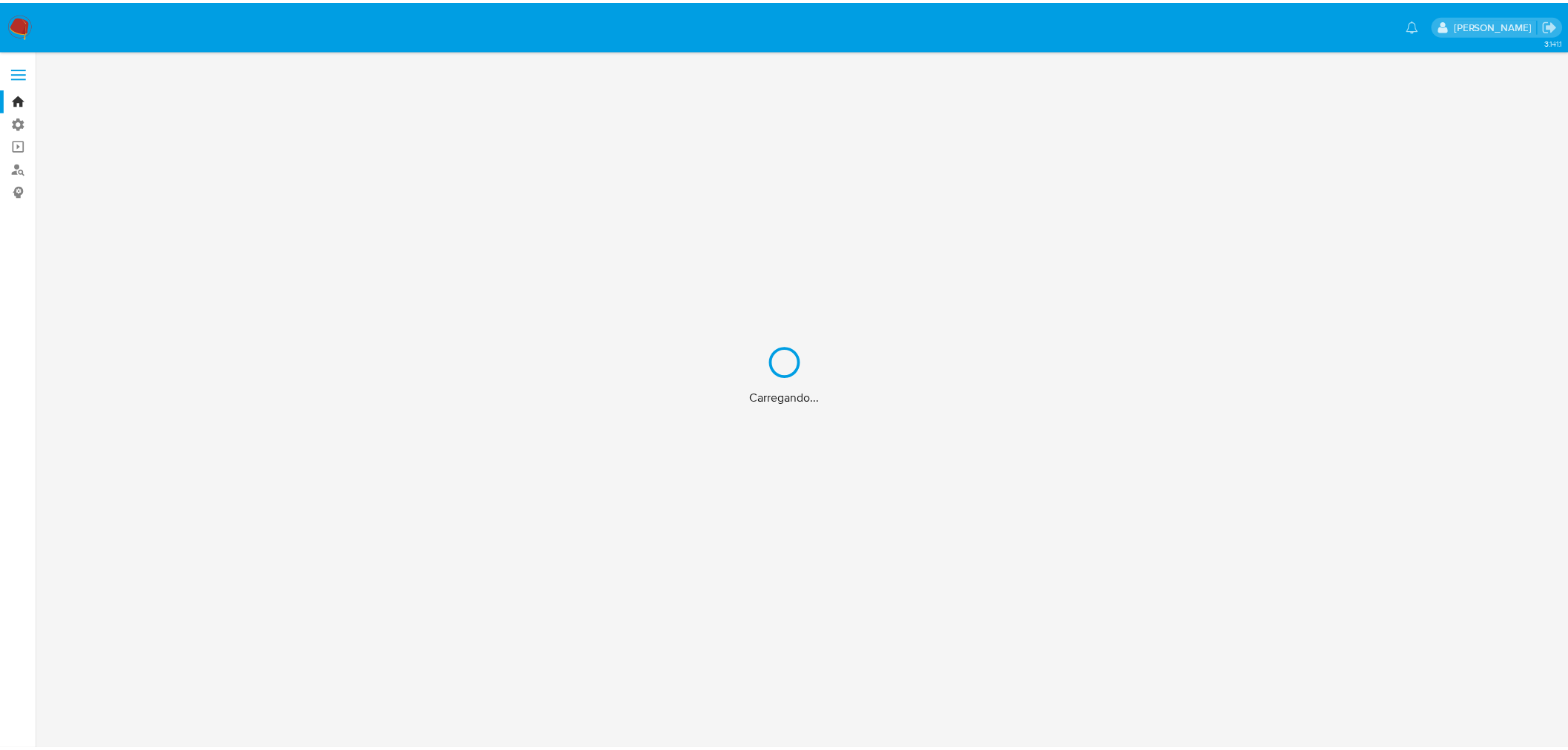 scroll, scrollTop: 0, scrollLeft: 0, axis: both 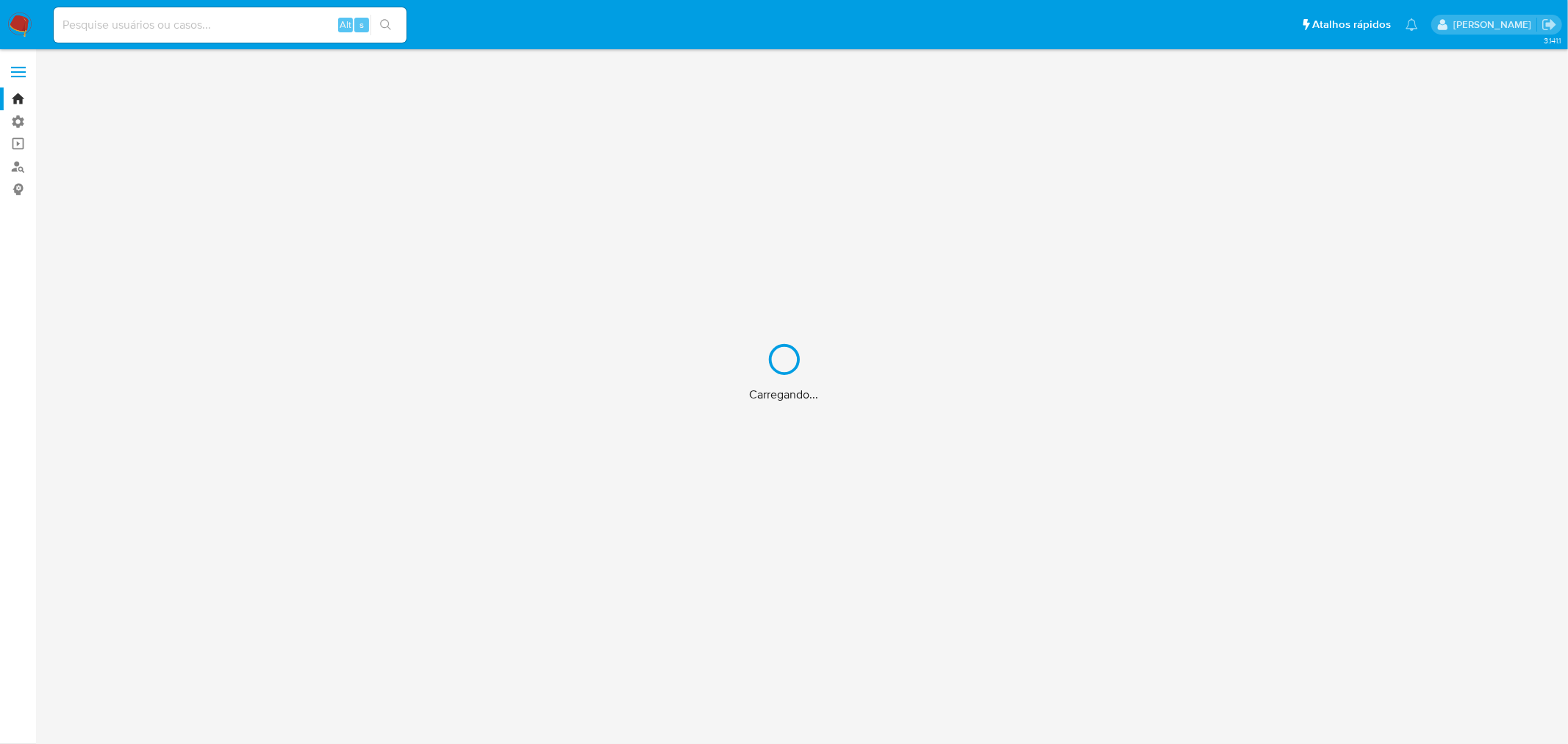 click on "Carregando..." at bounding box center (784, 372) 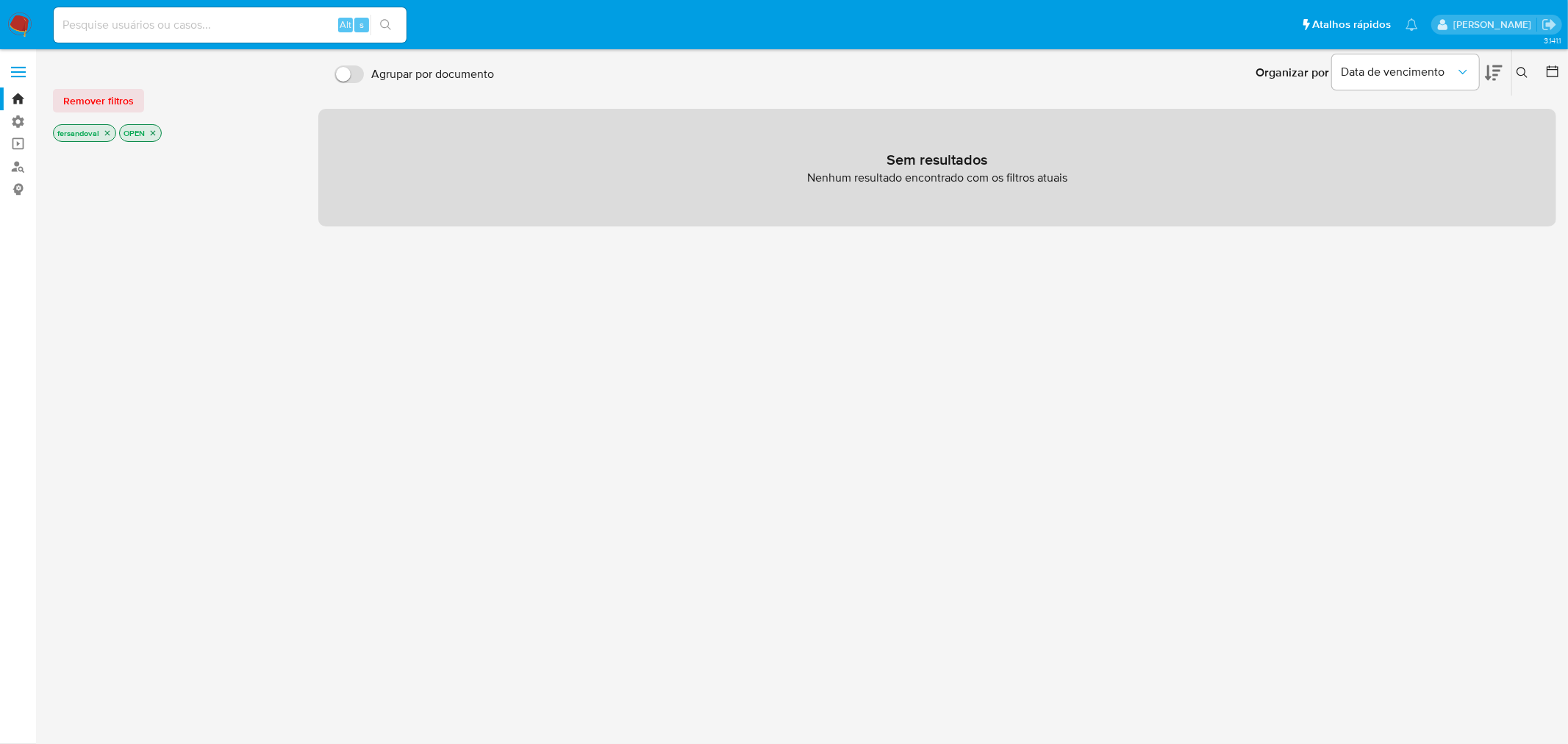 click on "Alt s" at bounding box center (230, 25) 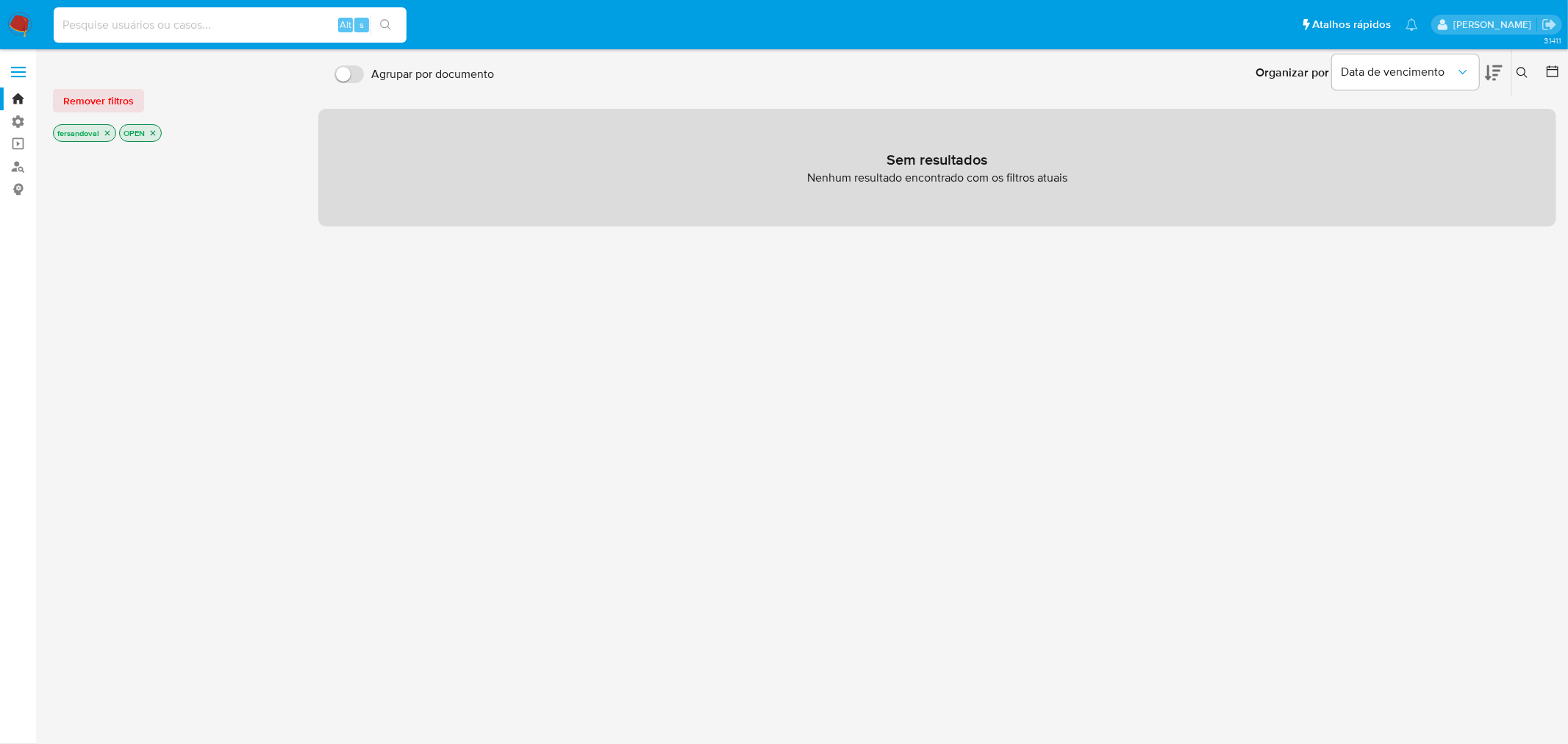 click at bounding box center (230, 25) 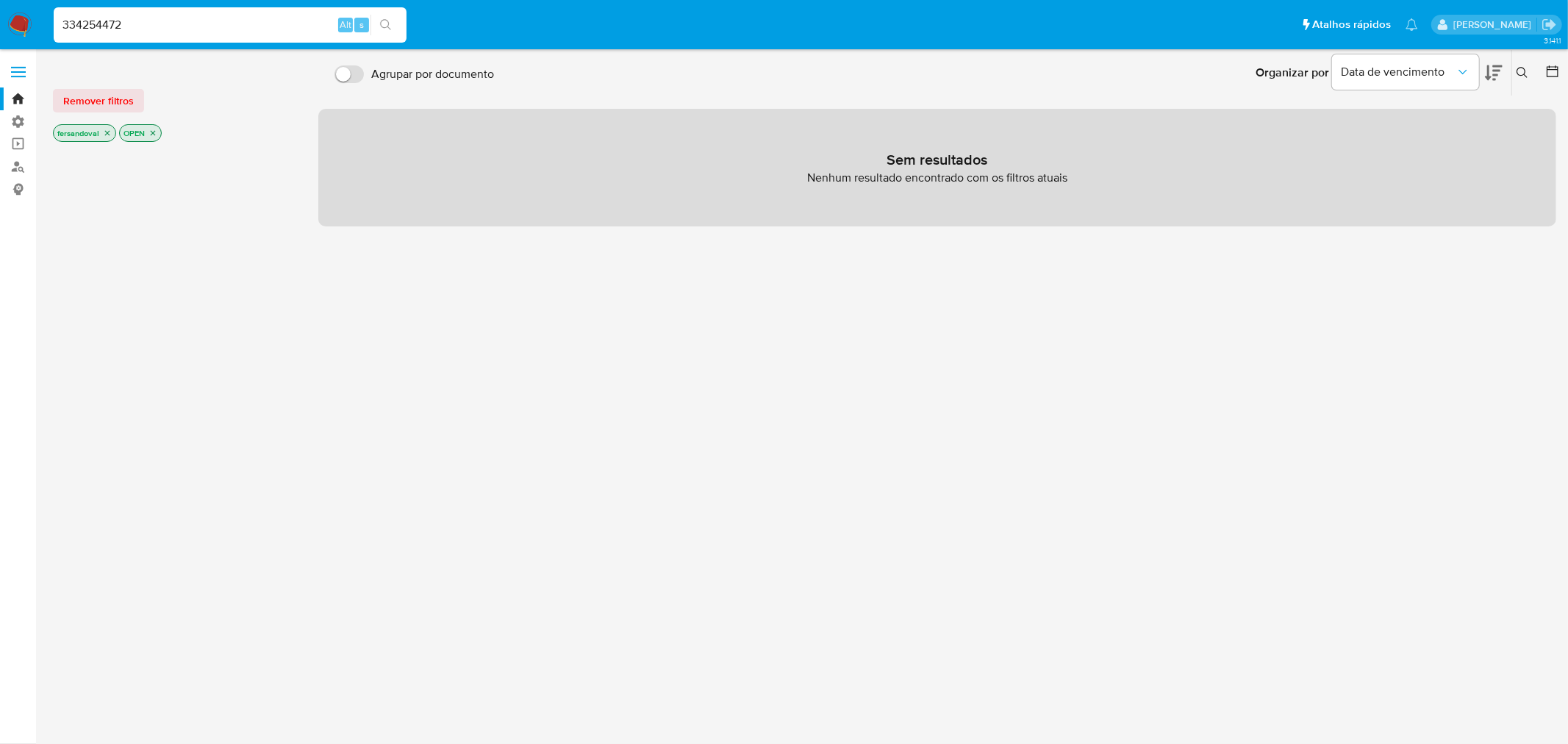 type on "334254472" 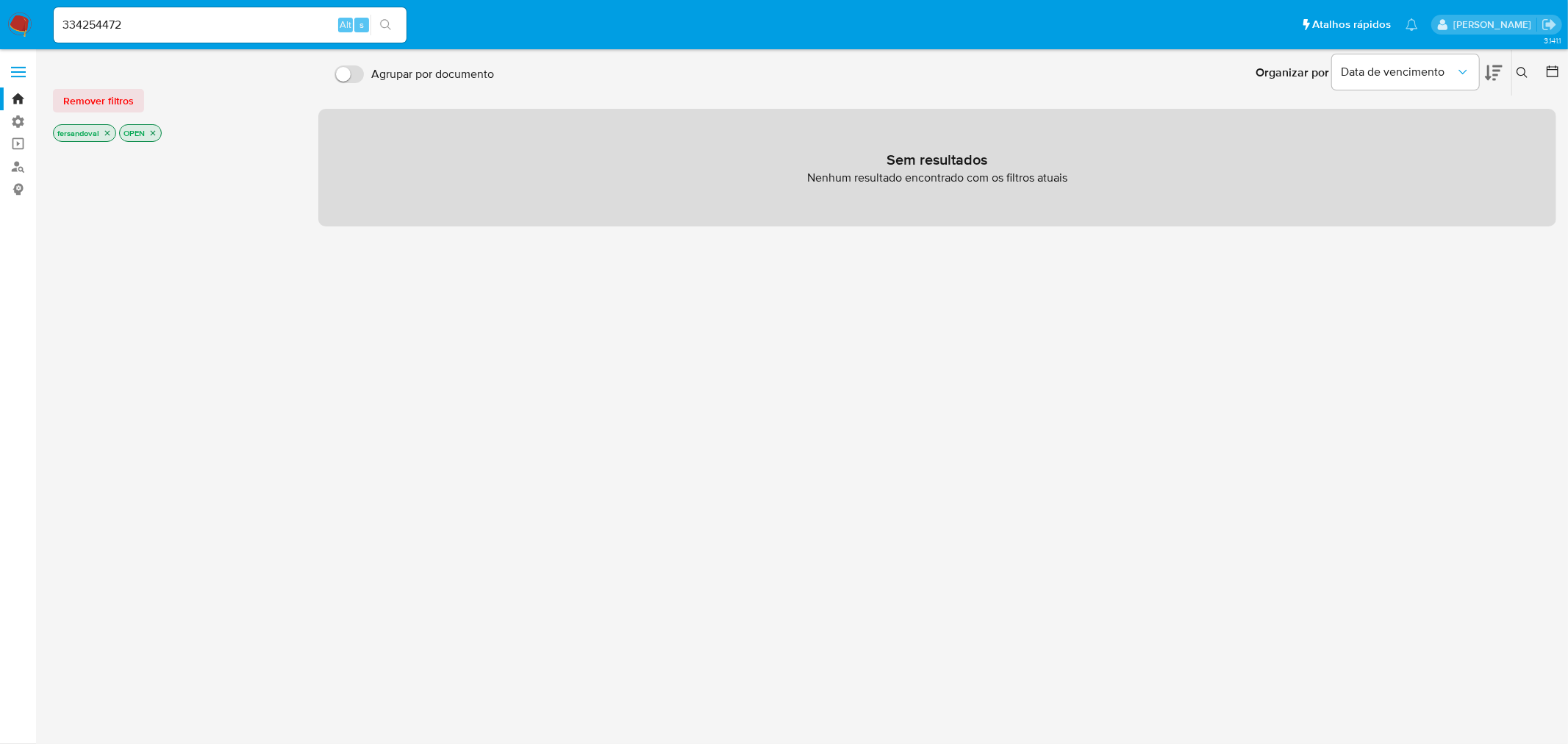 click 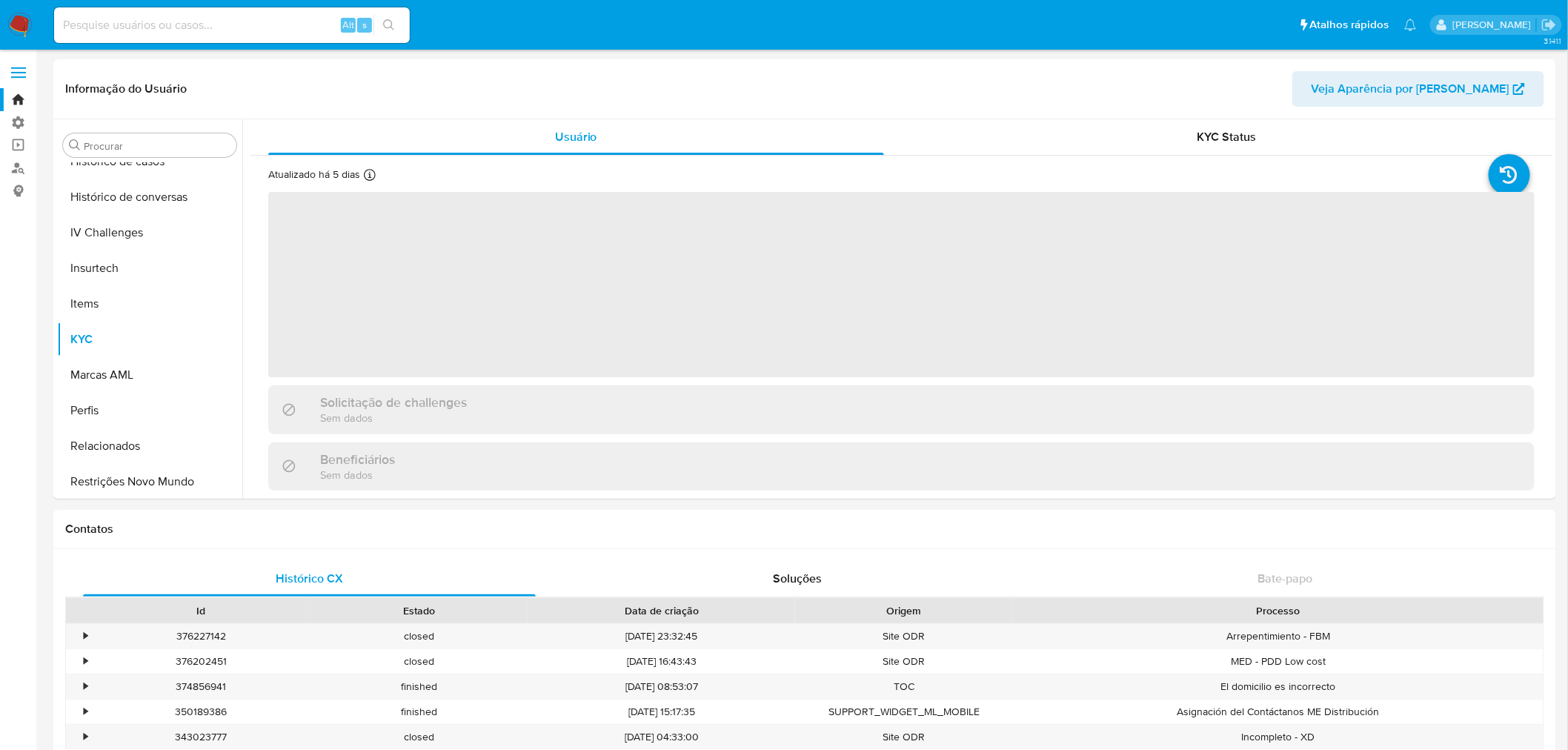 scroll, scrollTop: 520, scrollLeft: 0, axis: vertical 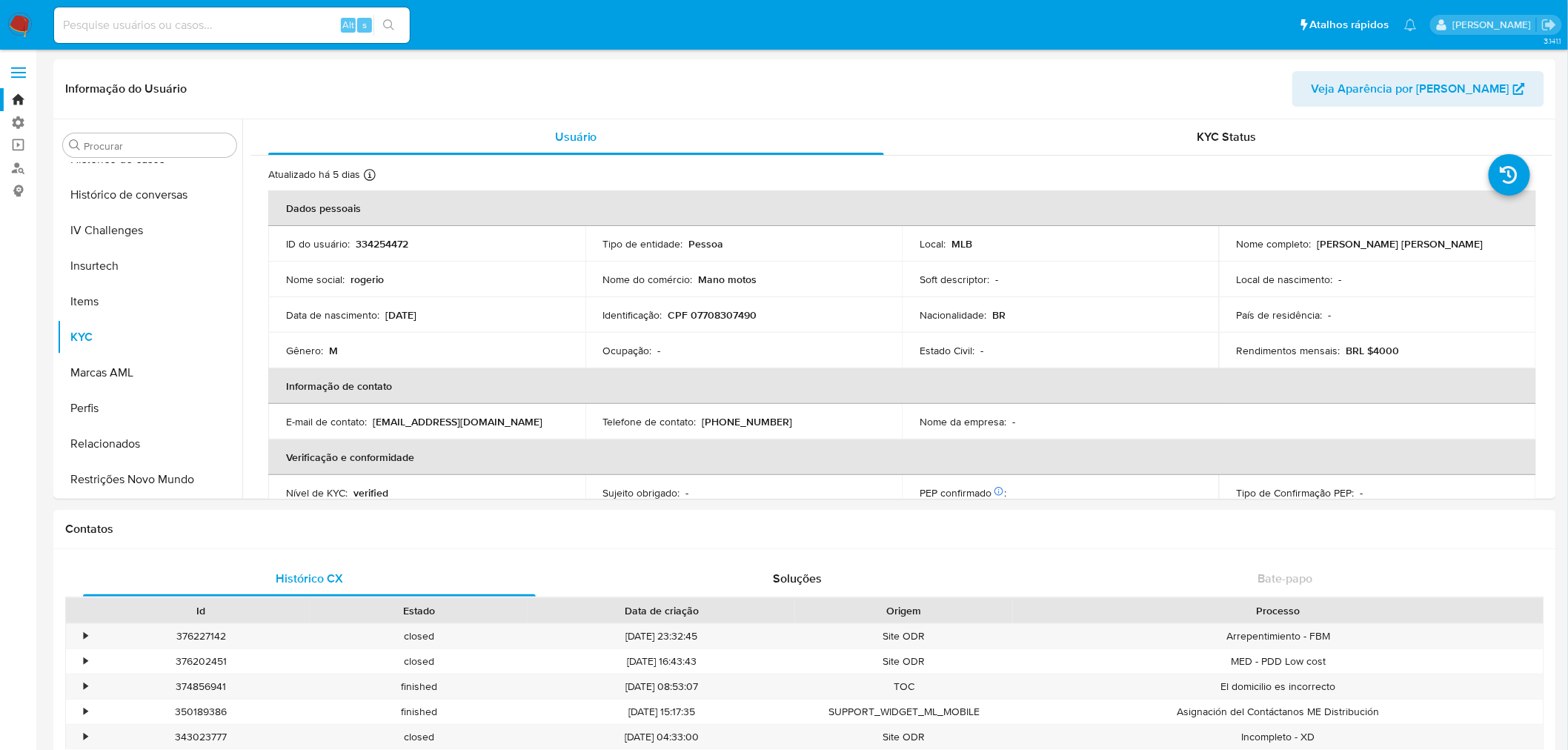 select on "10" 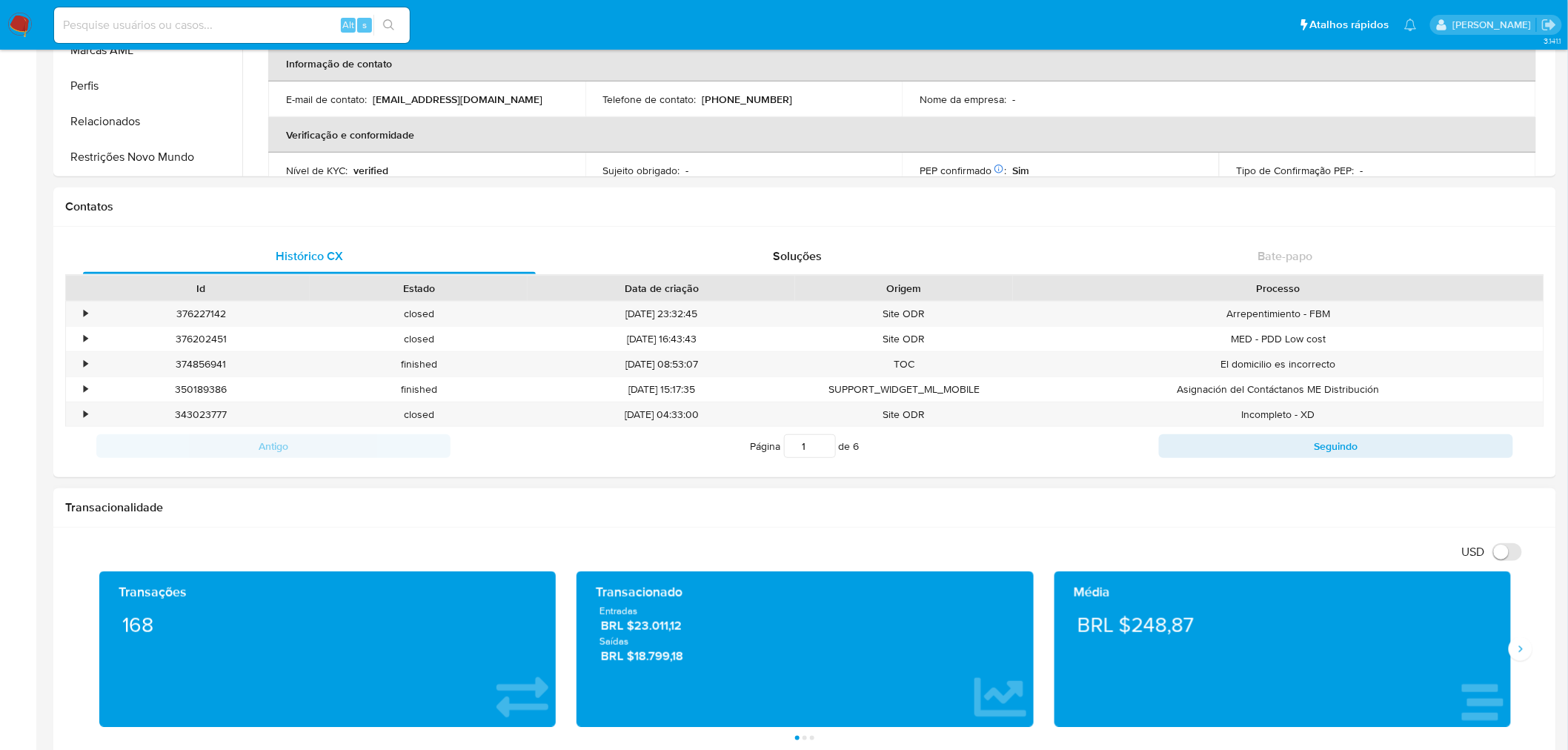 scroll, scrollTop: 0, scrollLeft: 0, axis: both 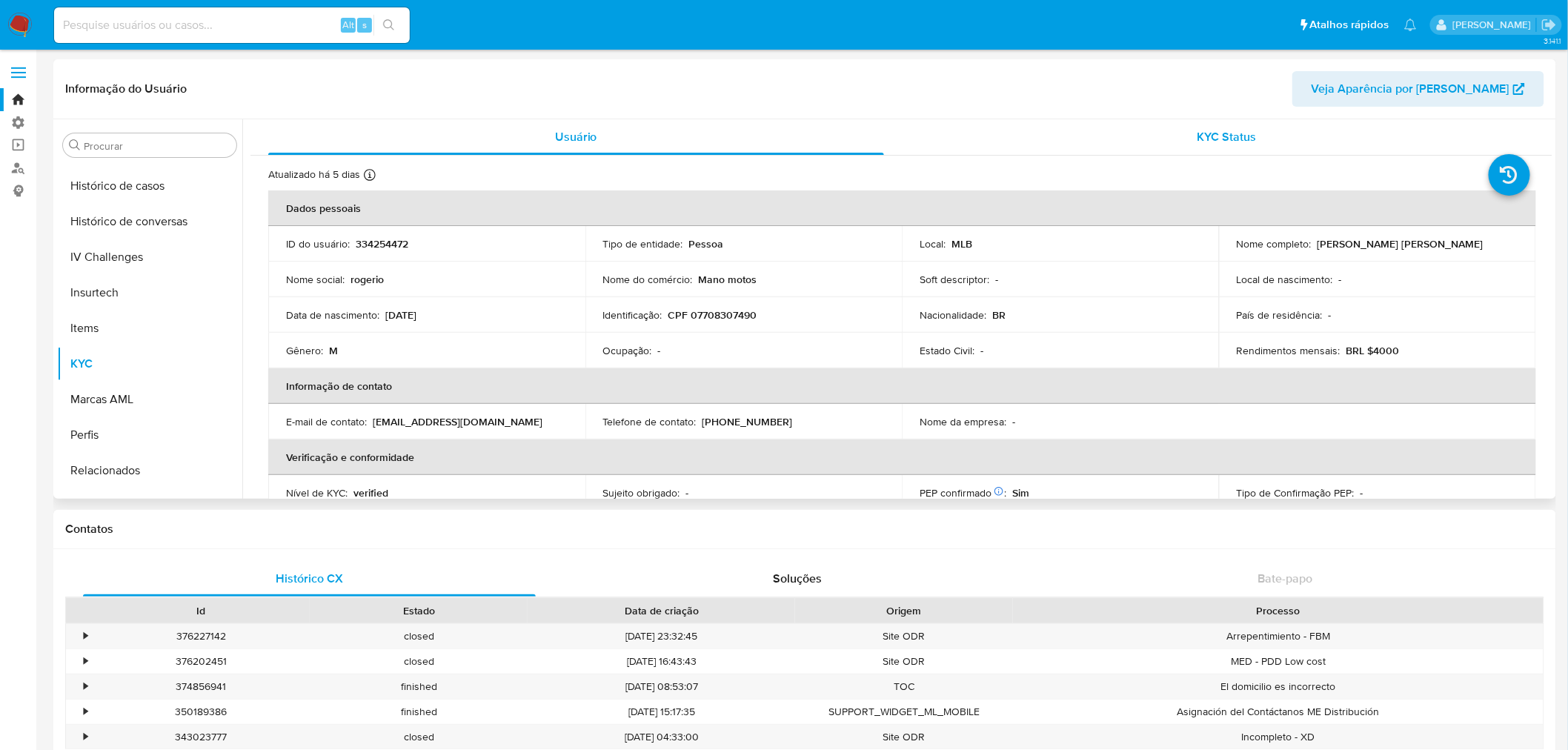 click on "KYC Status" at bounding box center (1227, 136) 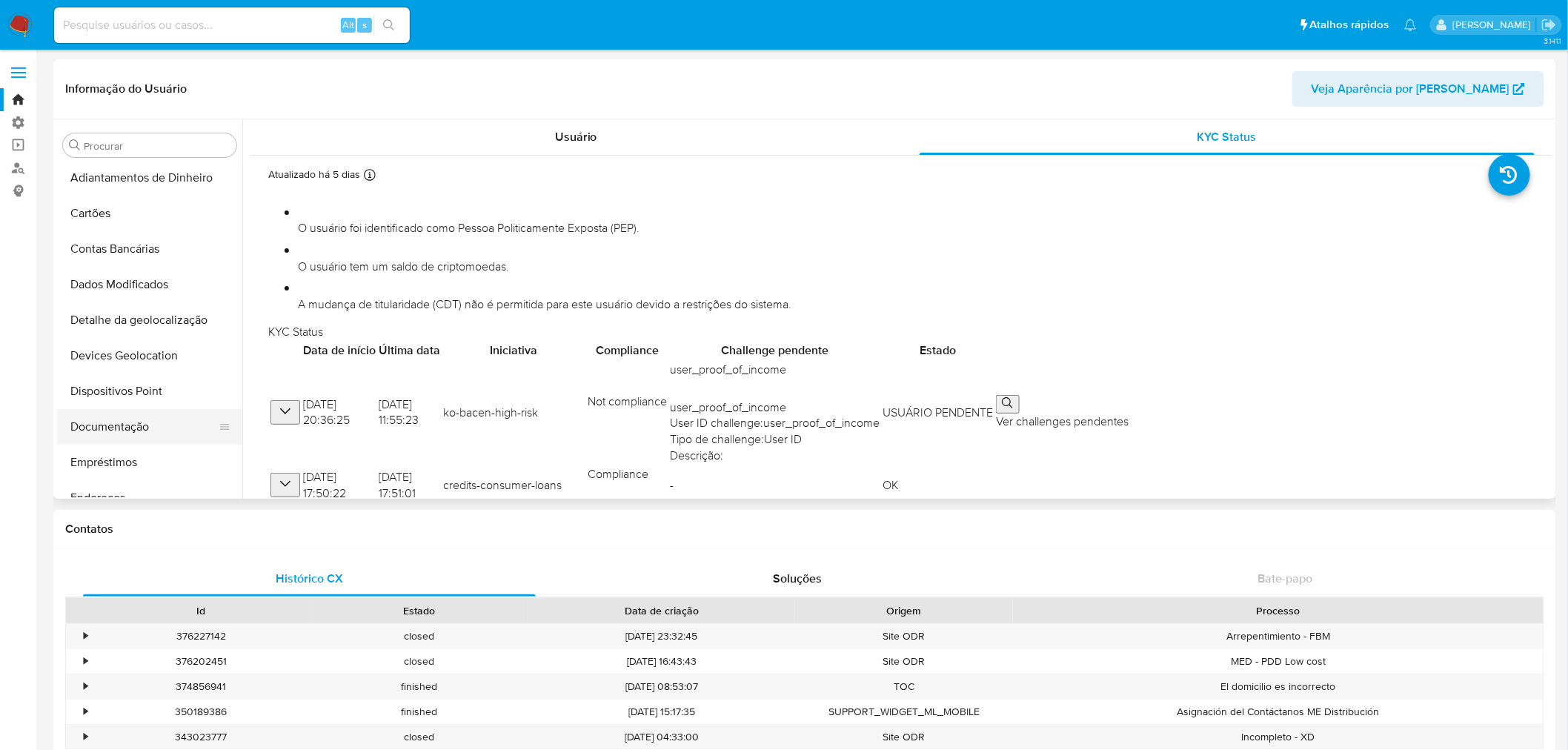 scroll, scrollTop: 0, scrollLeft: 0, axis: both 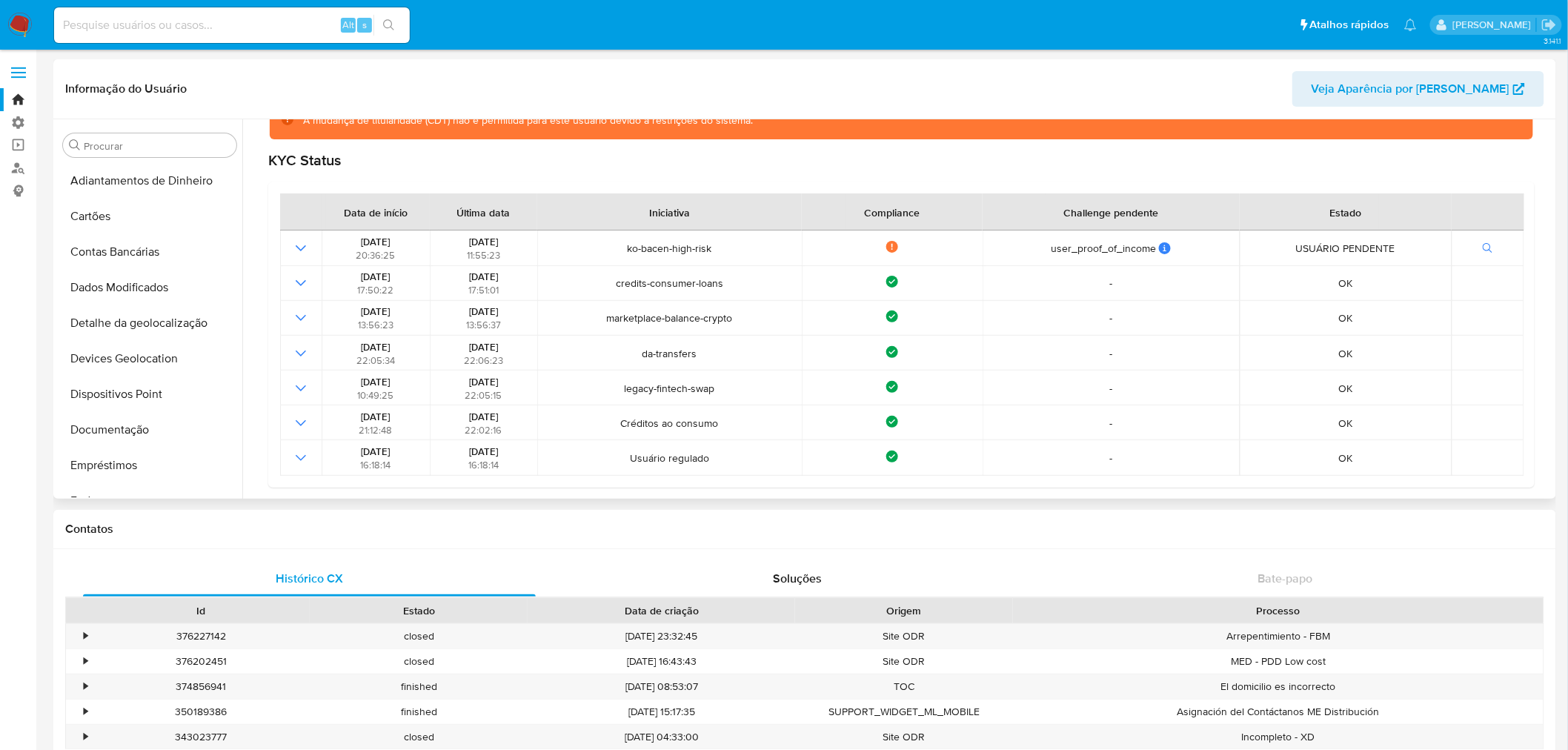 click on "Veja Aparência por Pessoa" at bounding box center (1410, 89) 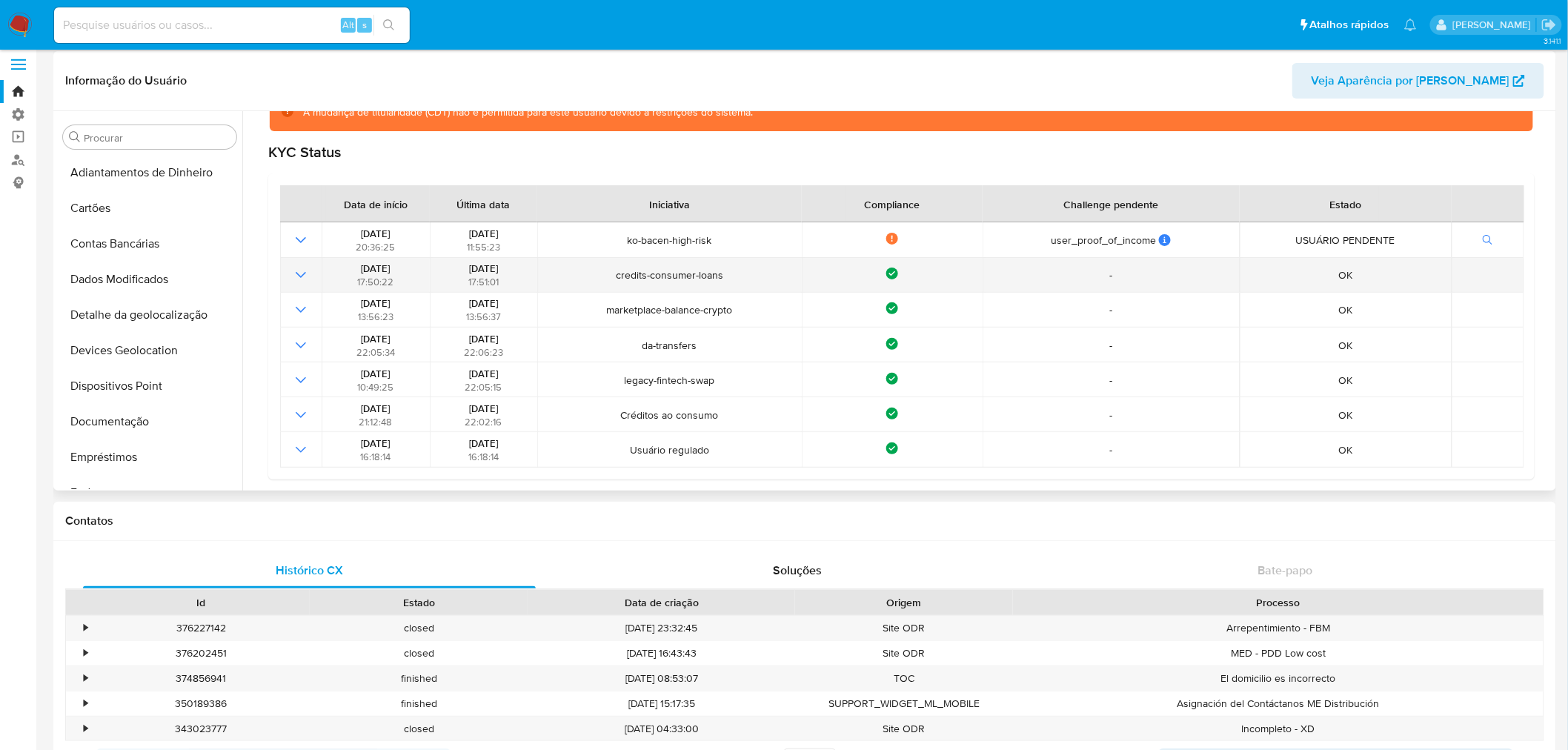 scroll, scrollTop: 0, scrollLeft: 0, axis: both 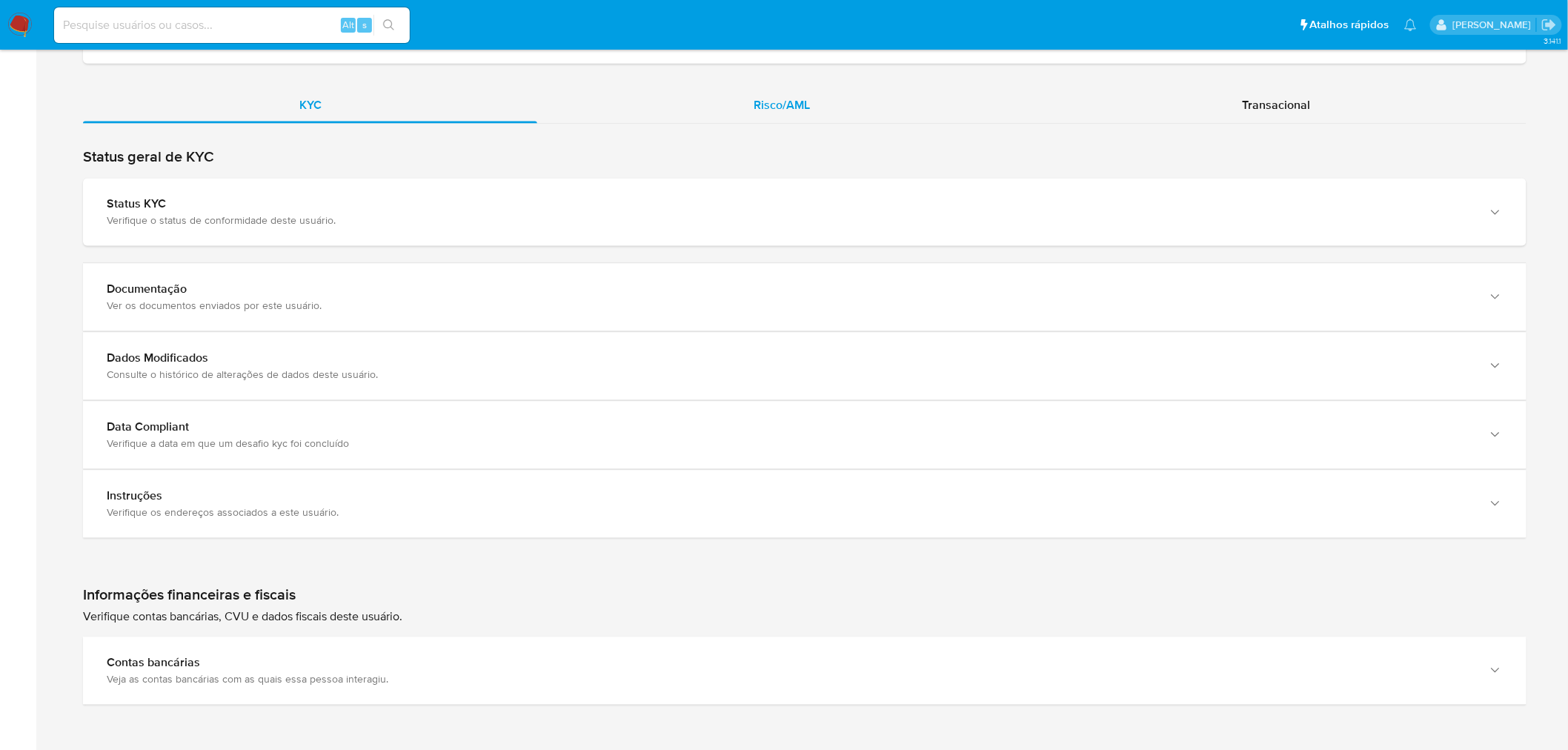 click on "Risco/AML" at bounding box center (782, 104) 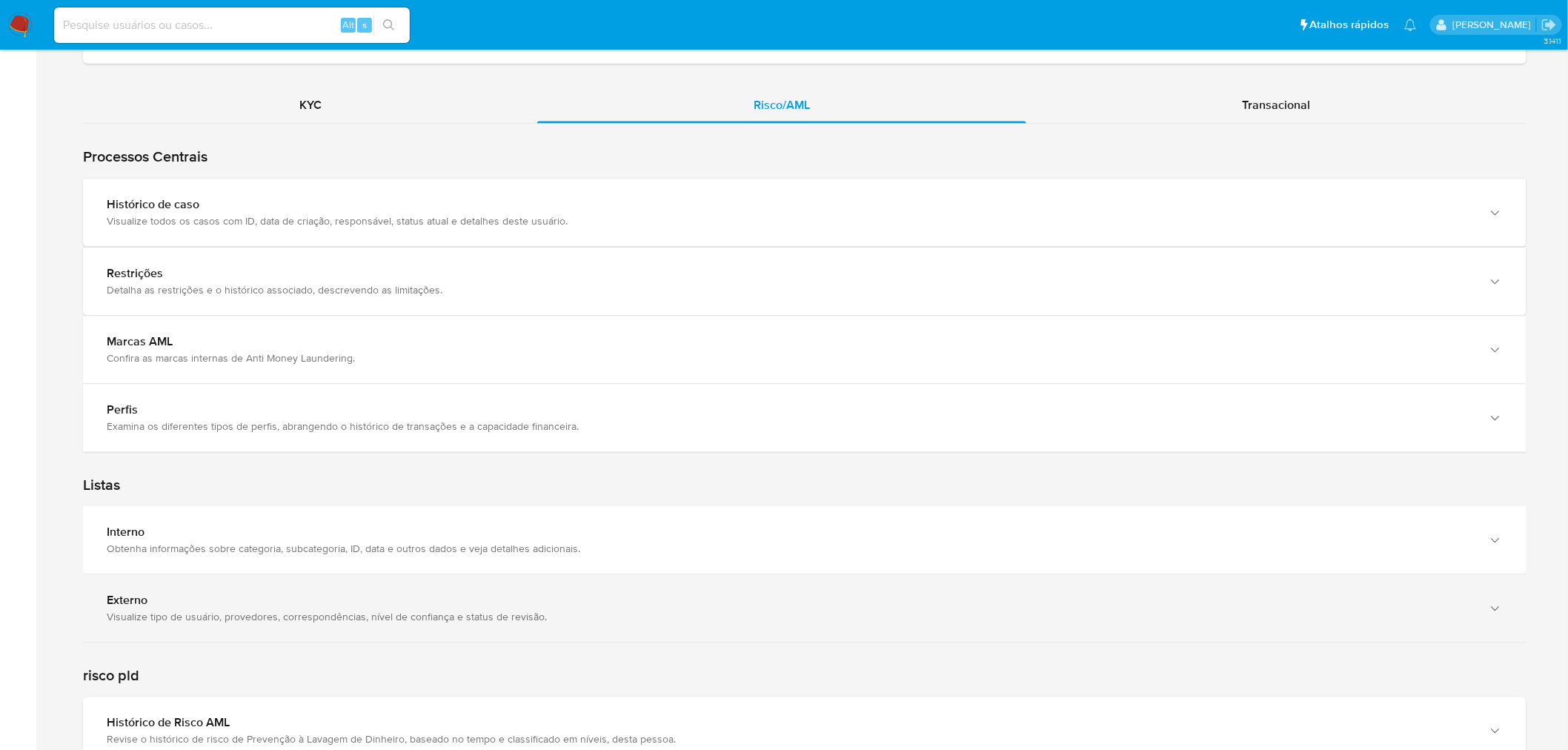 click on "Externo" at bounding box center [790, 600] 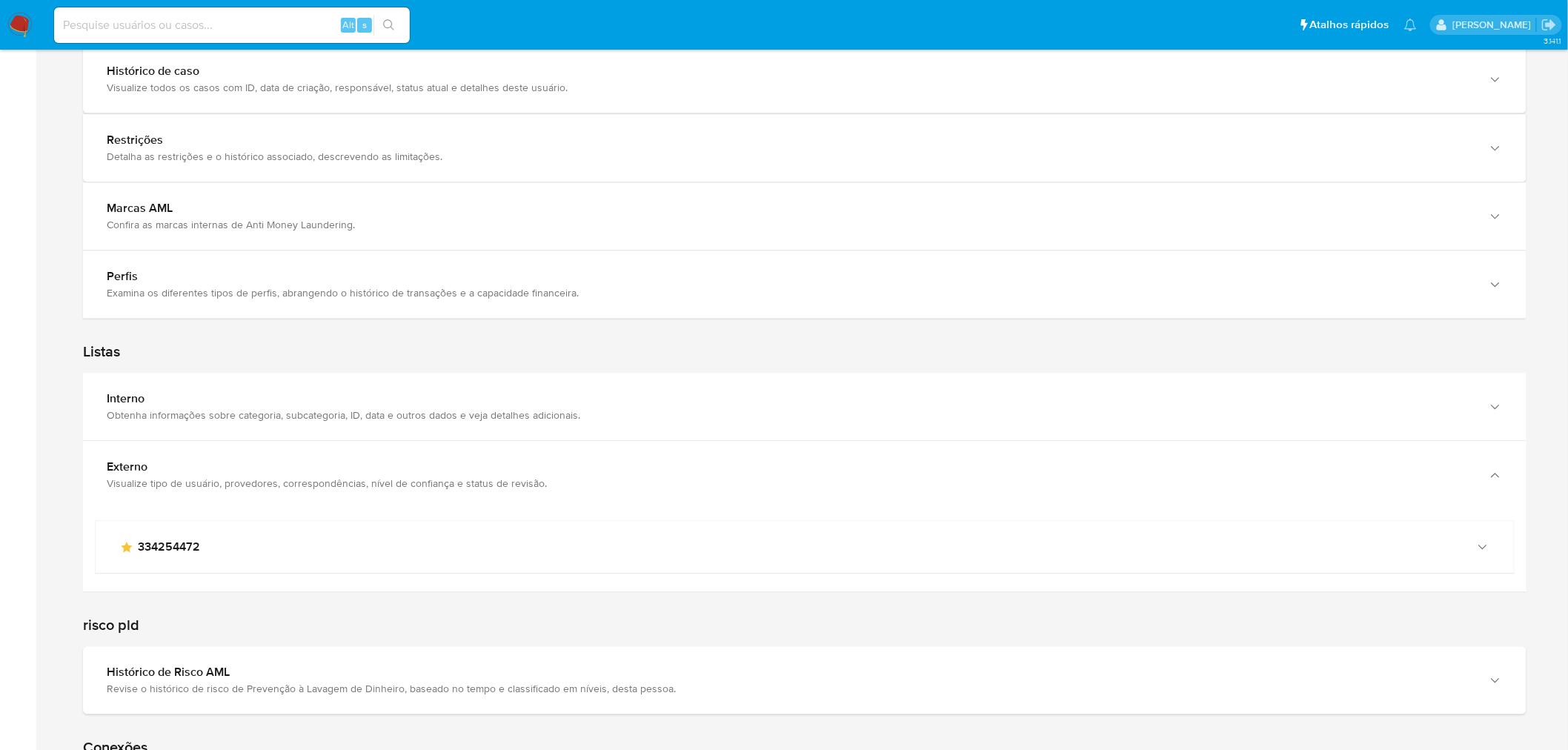 scroll, scrollTop: 1487, scrollLeft: 0, axis: vertical 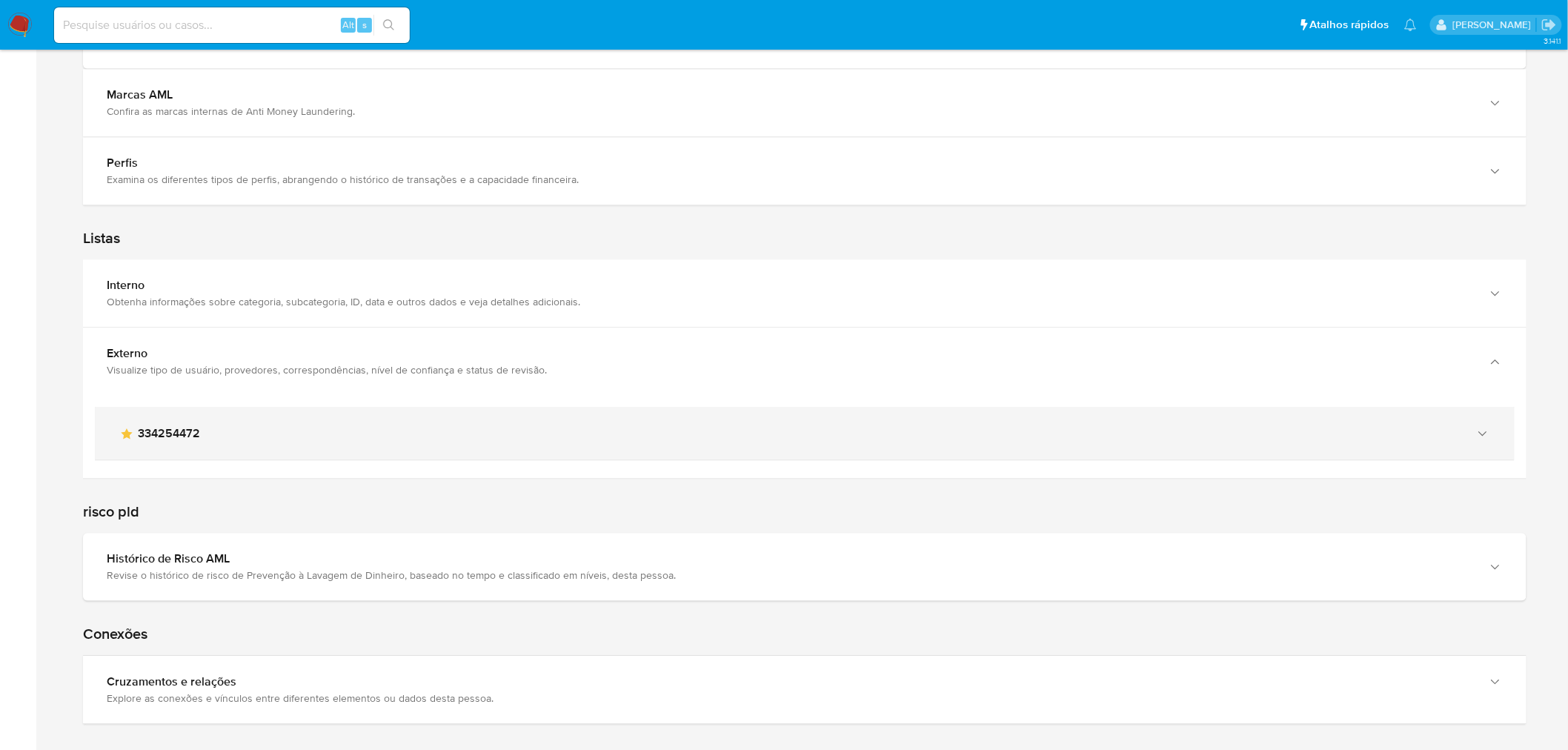 click on "334254472" at bounding box center [169, 434] 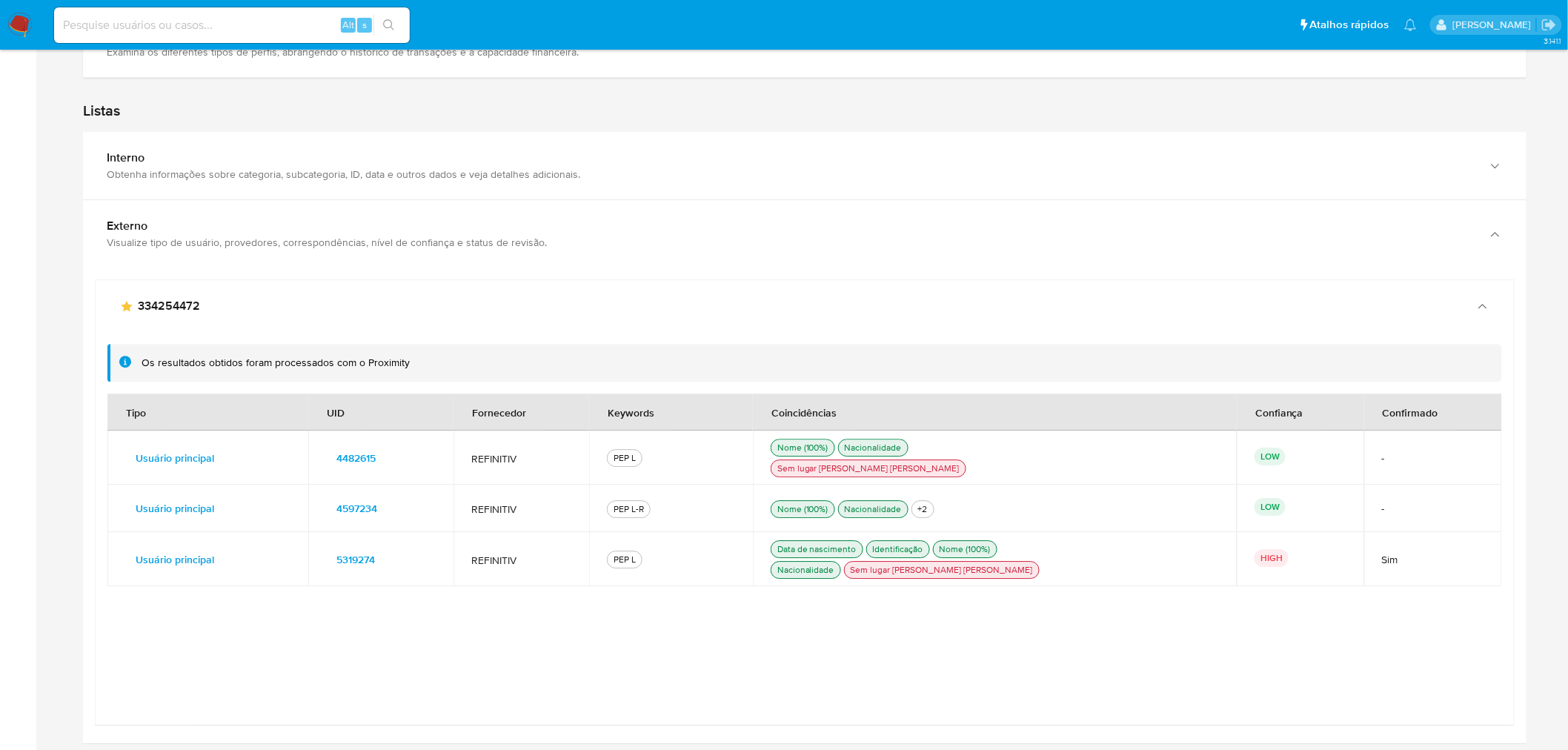 scroll, scrollTop: 1651, scrollLeft: 0, axis: vertical 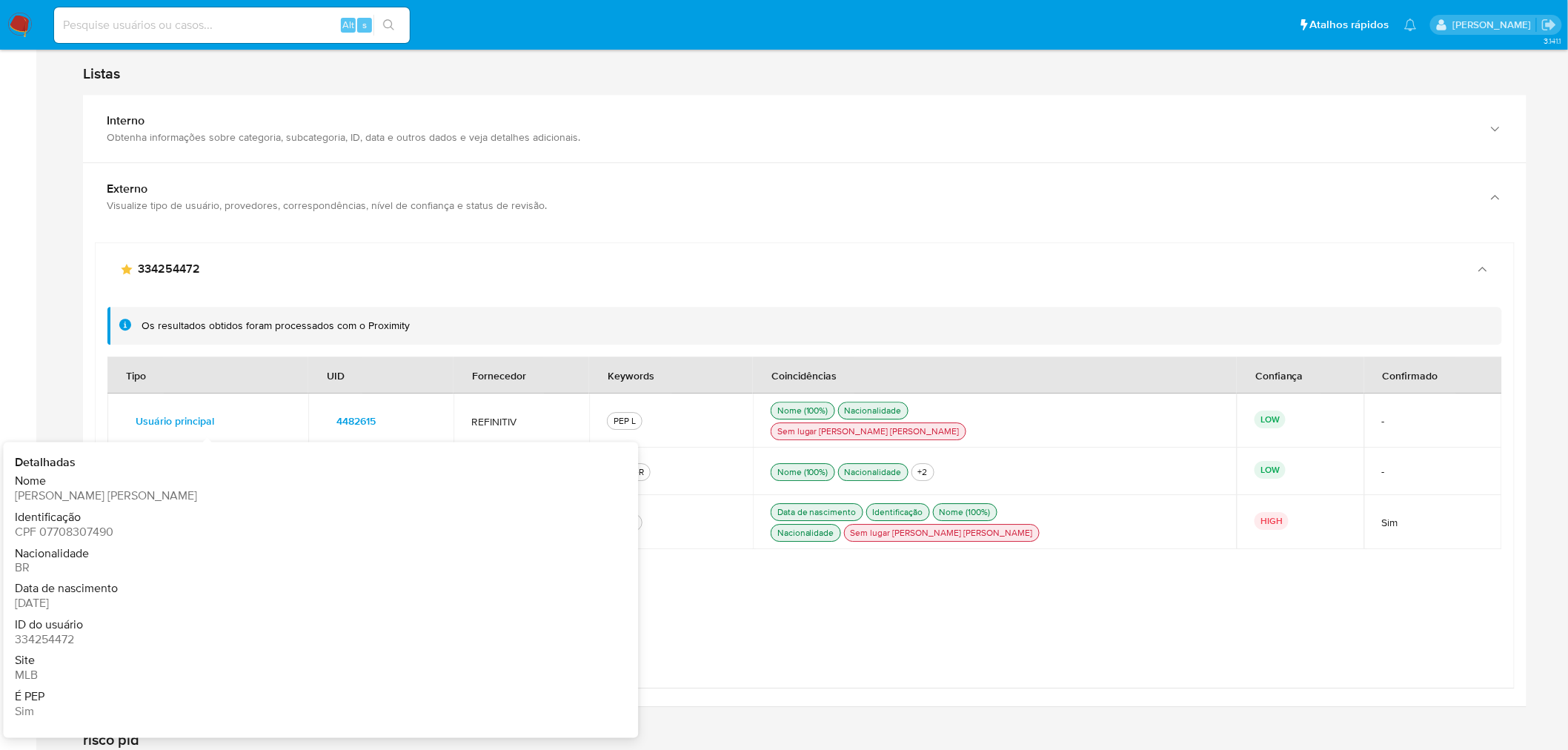 click on "Usuário principal" at bounding box center (175, 421) 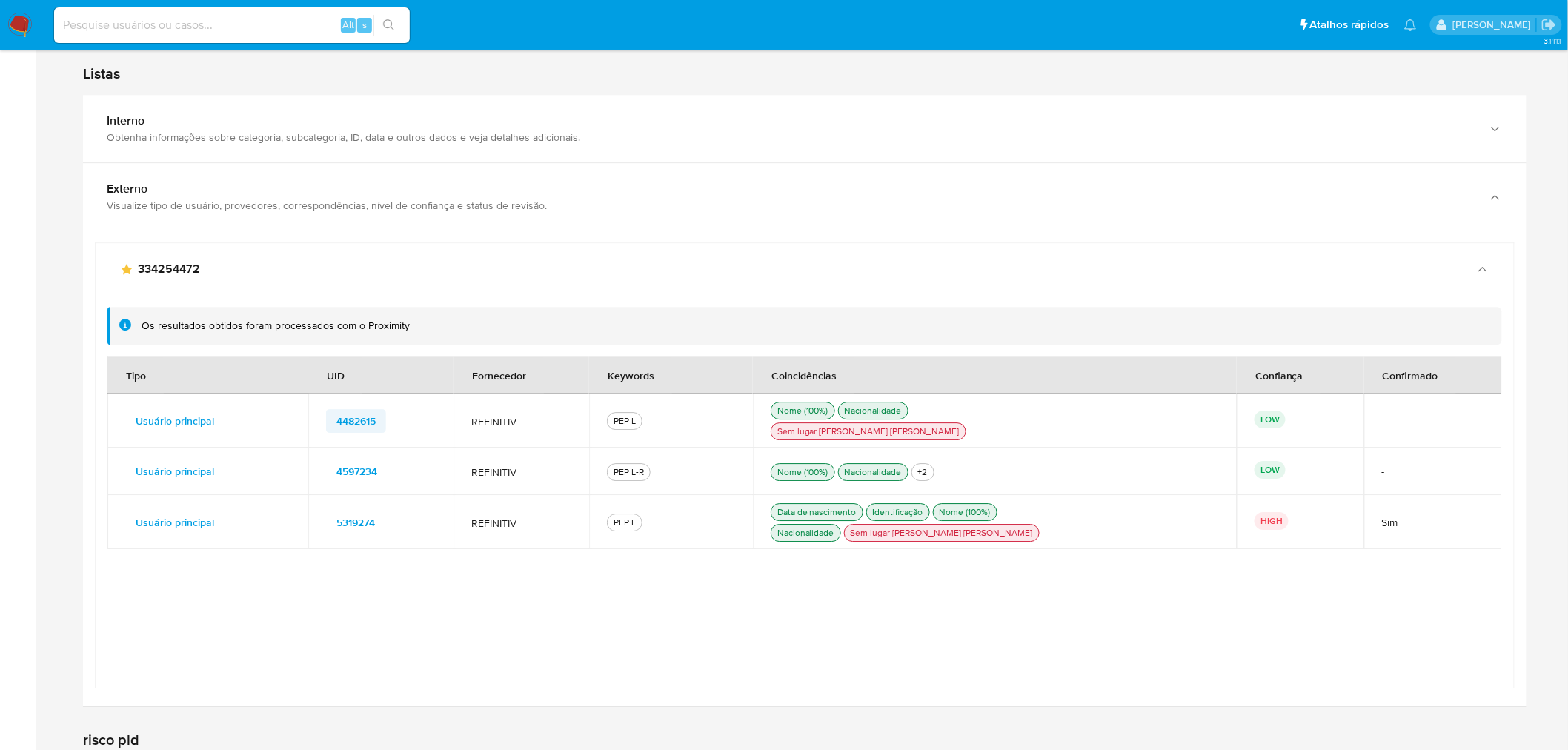 click on "4482615" at bounding box center [356, 421] 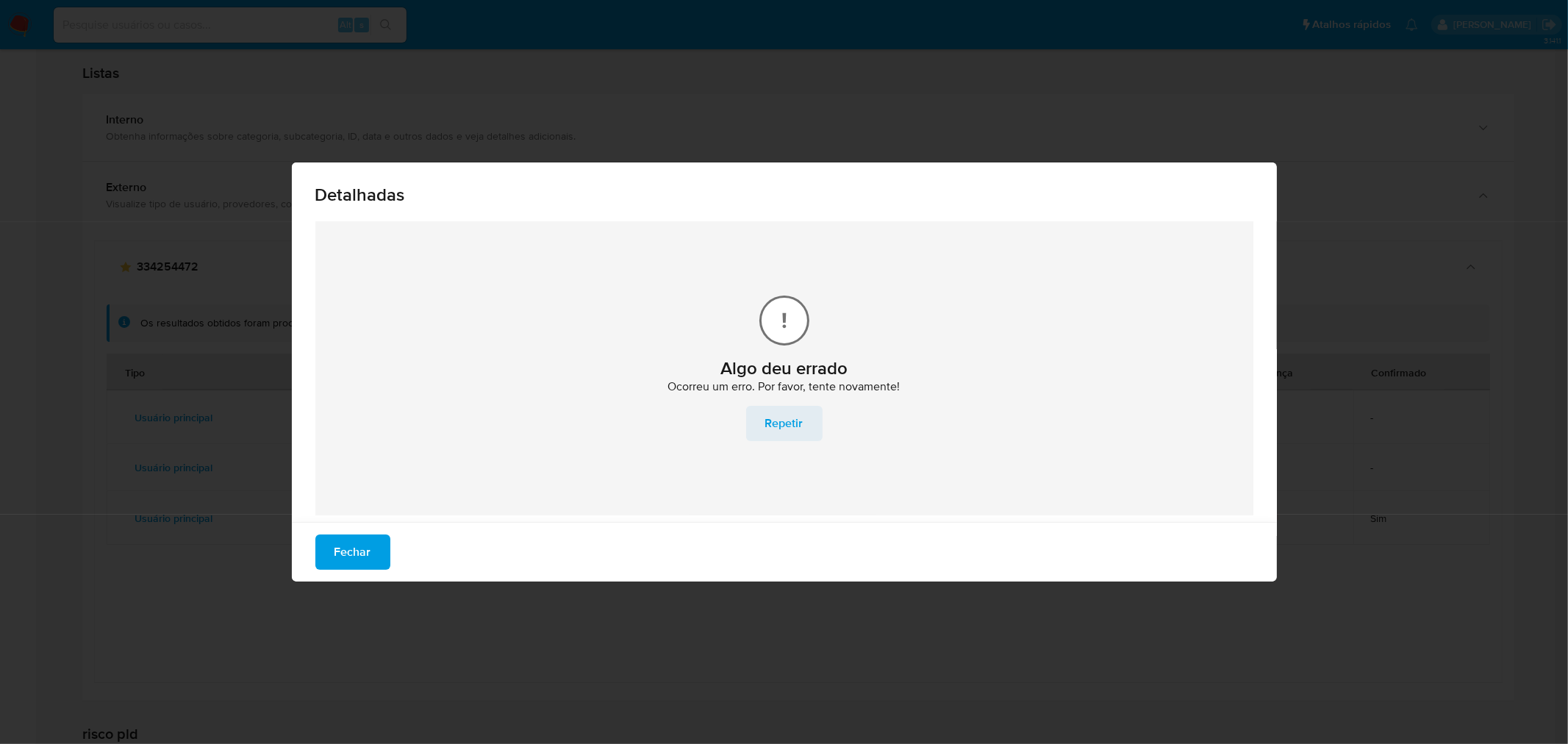 click on "Repetir" at bounding box center [784, 423] 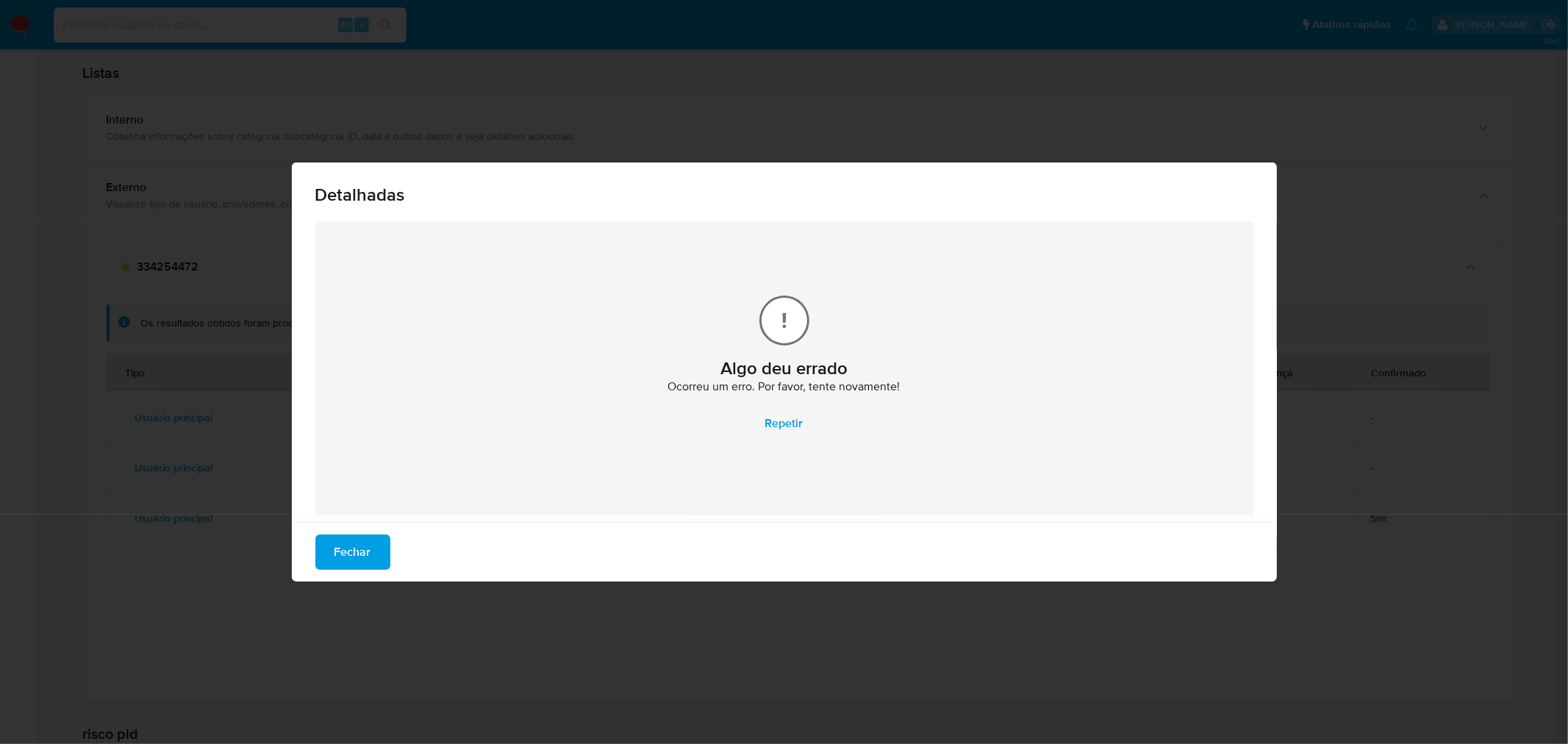 click on "Fechar" at bounding box center [353, 552] 